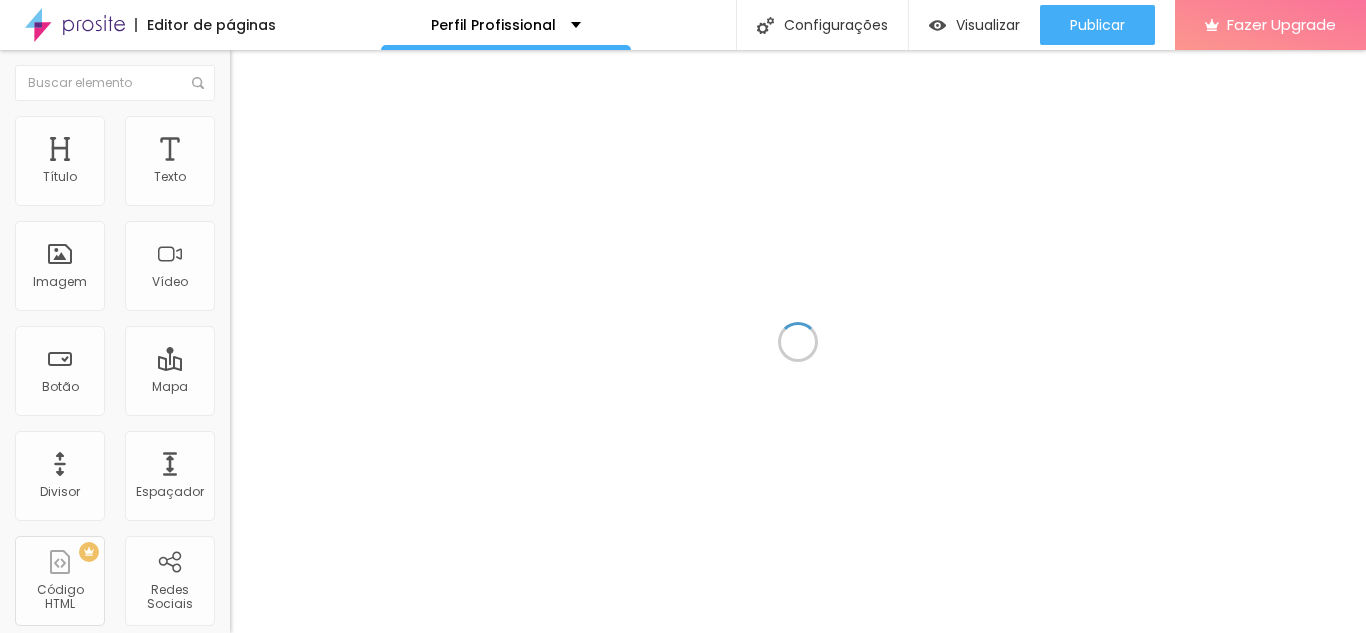 scroll, scrollTop: 0, scrollLeft: 0, axis: both 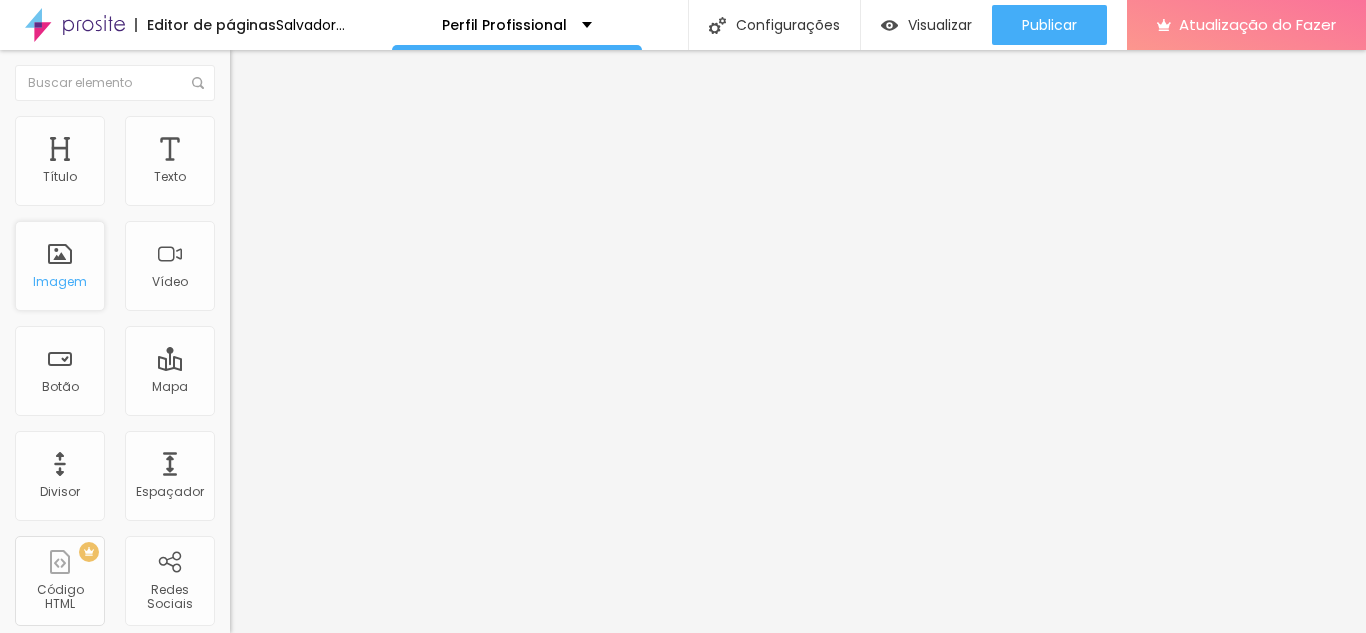 click on "Imagem" at bounding box center (60, 266) 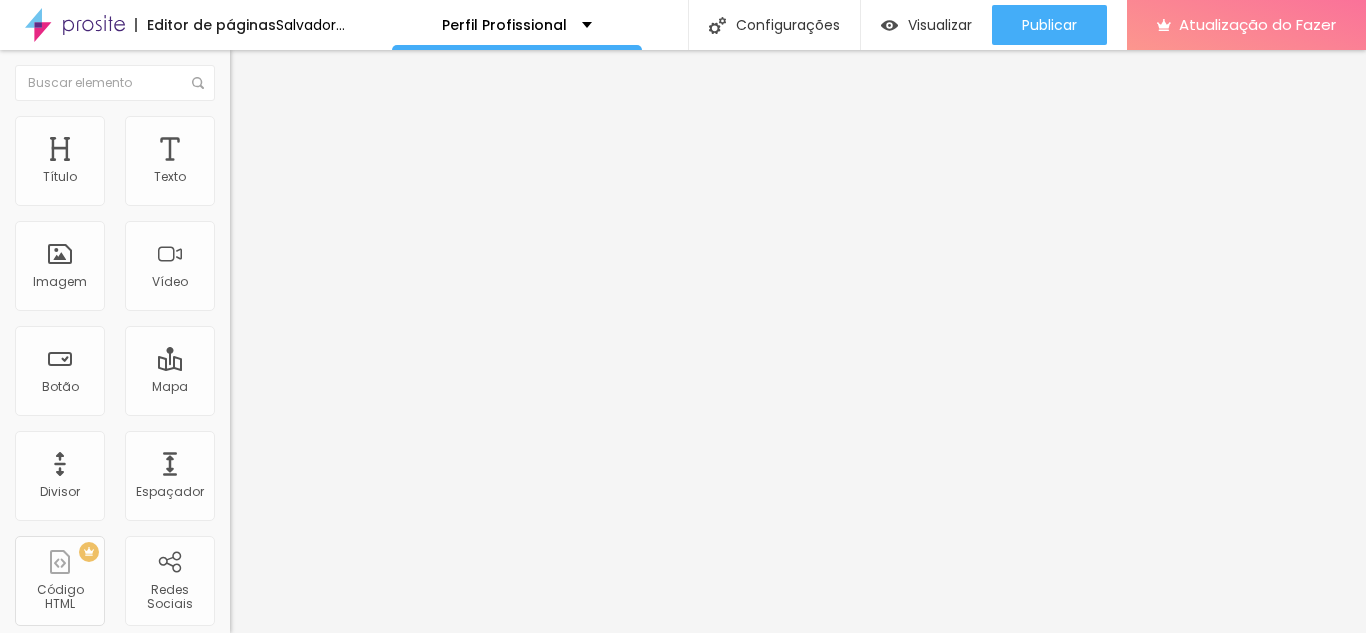 click on "Editar nulo" at bounding box center [297, 73] 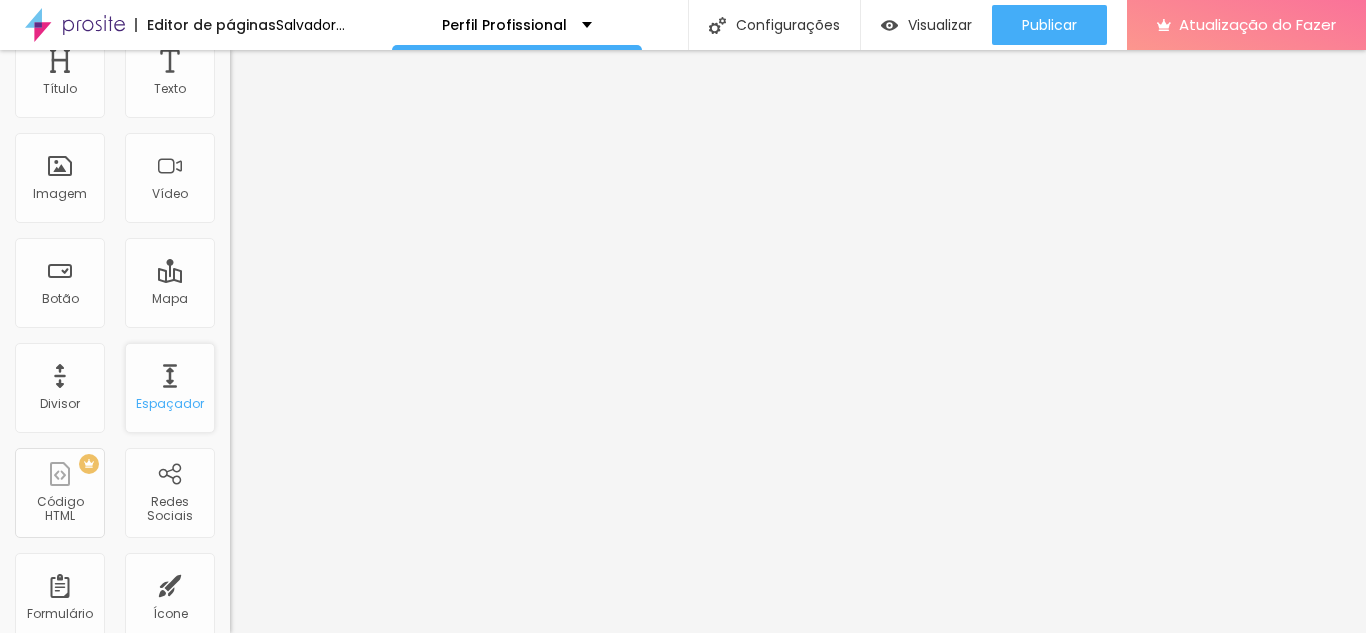 scroll, scrollTop: 0, scrollLeft: 0, axis: both 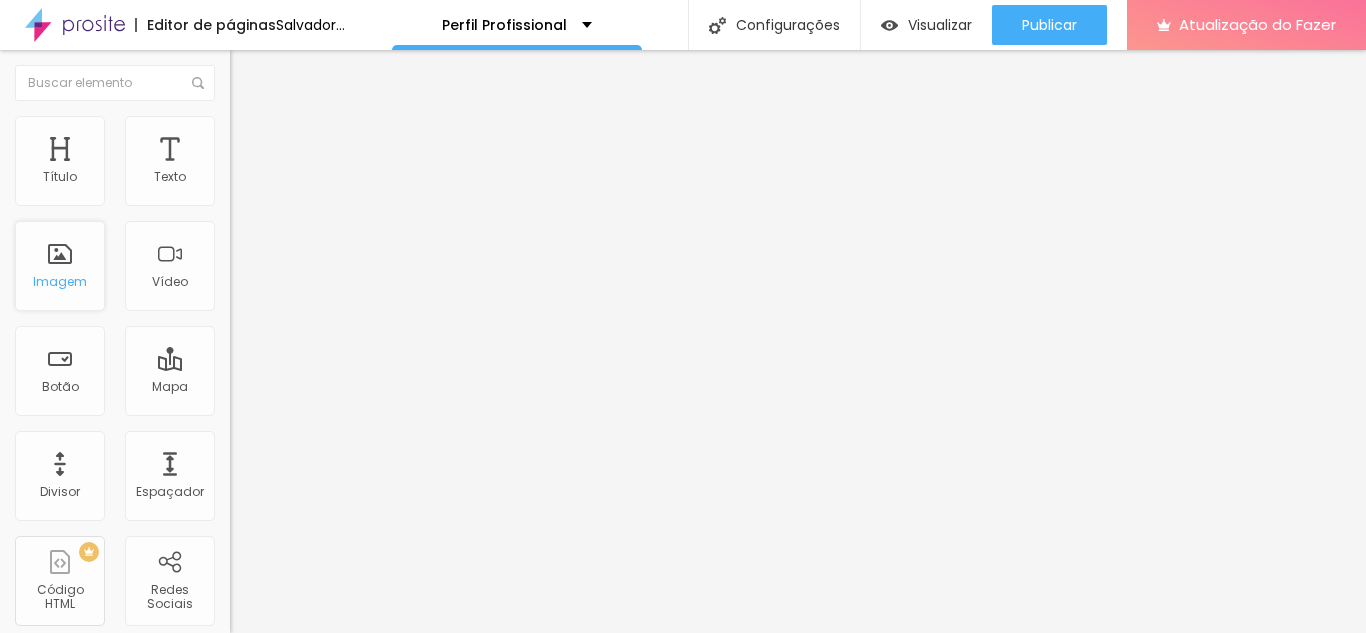 click on "Imagem" at bounding box center [60, 266] 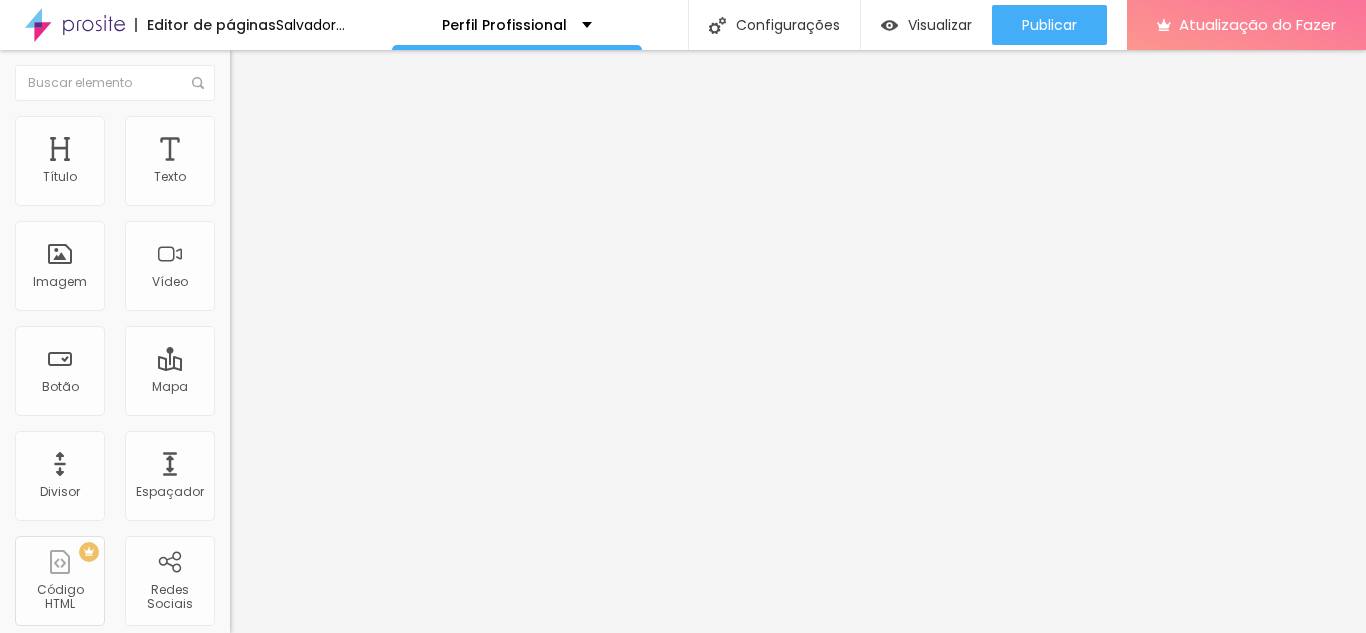 click at bounding box center [253, 73] 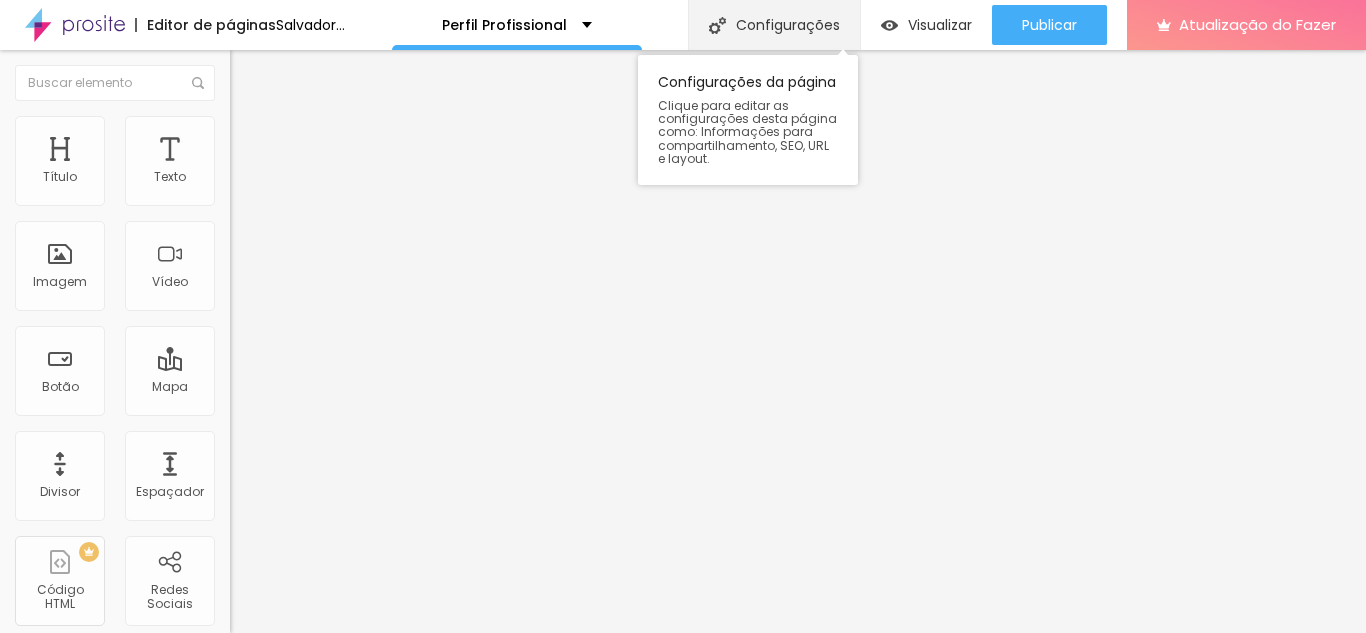 click on "Configurações" at bounding box center [774, 25] 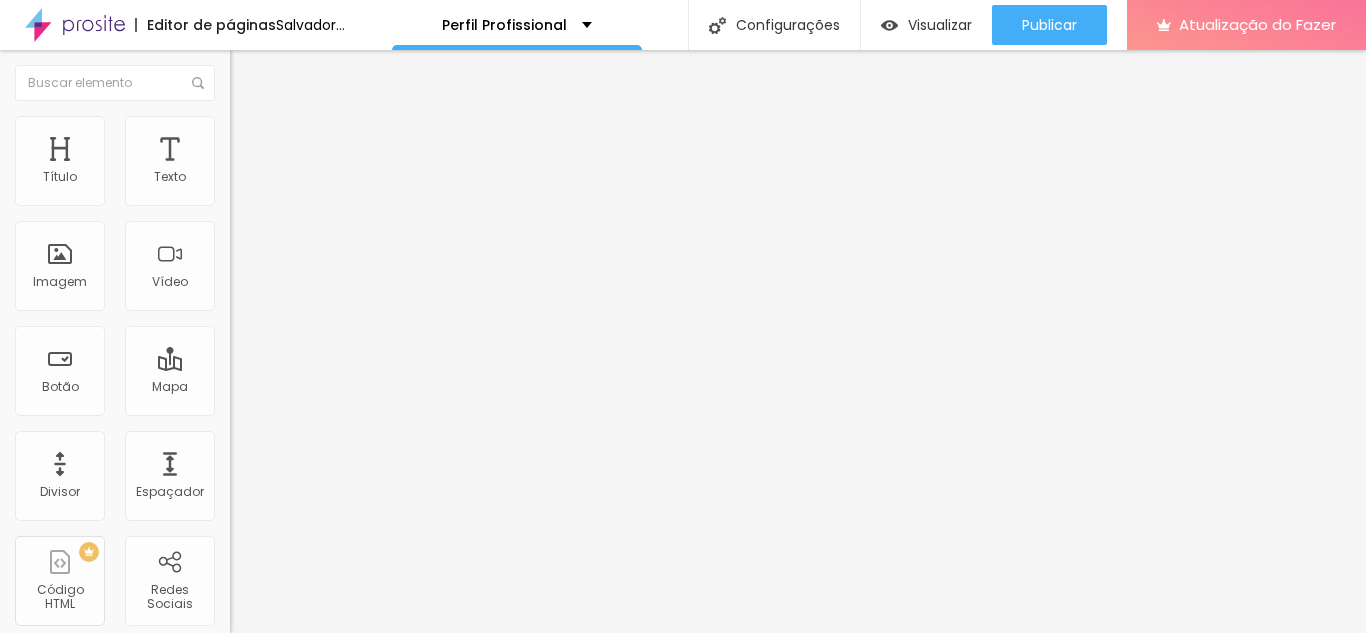 click on "Redes Sociais" at bounding box center (60, 680) 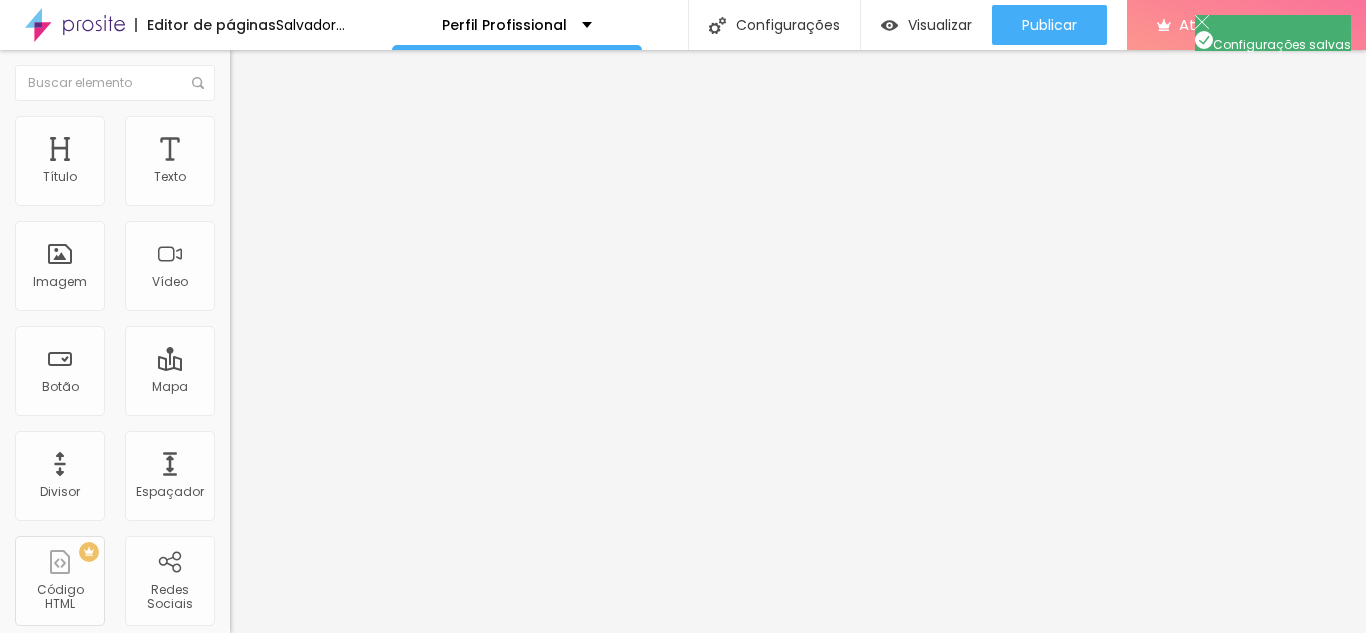 click at bounding box center [683, 654] 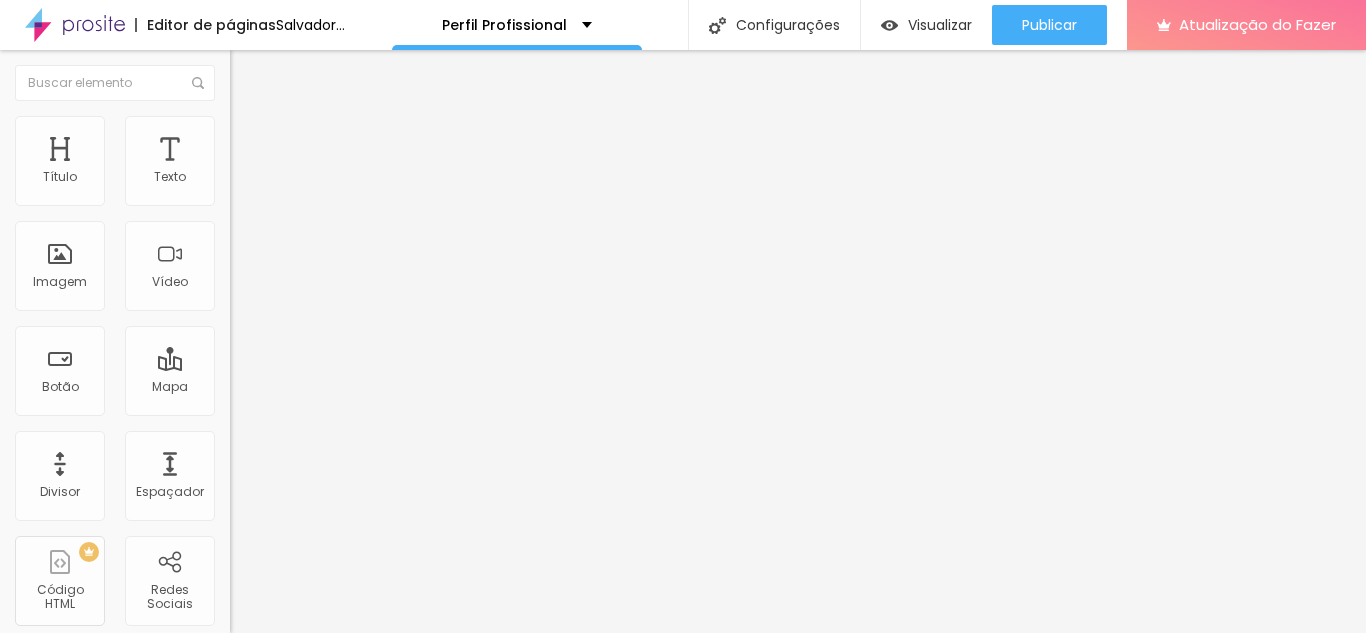 click at bounding box center (253, 73) 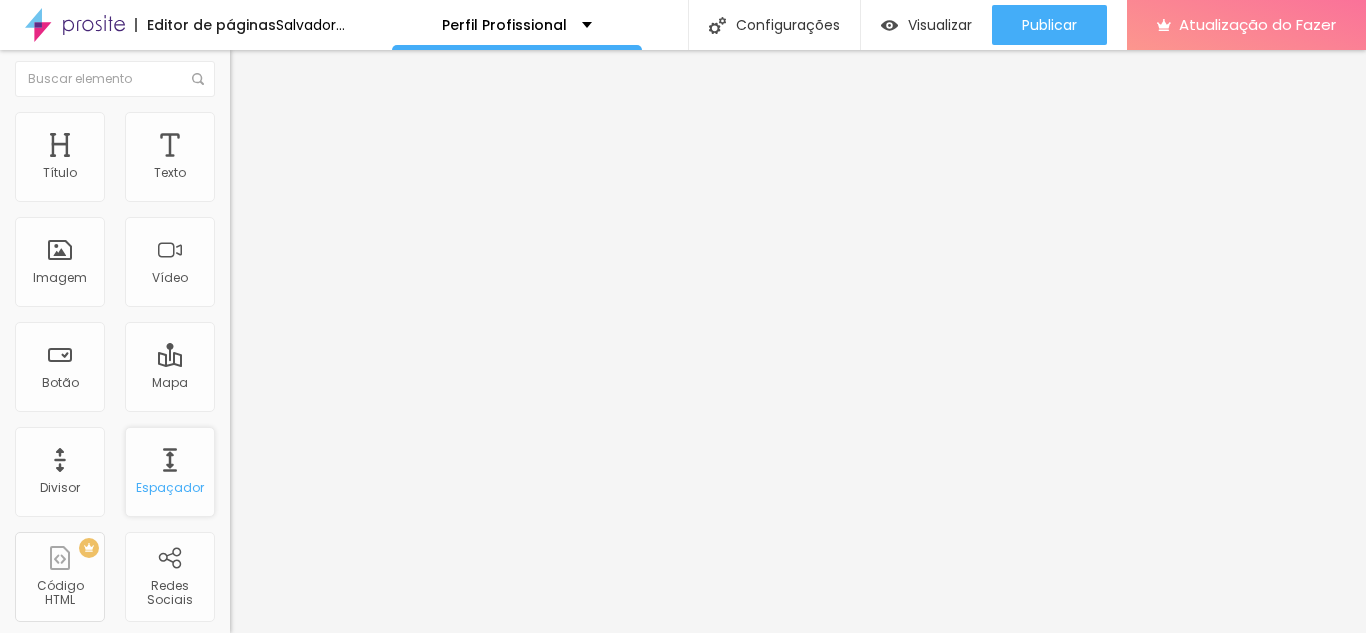 scroll, scrollTop: 0, scrollLeft: 0, axis: both 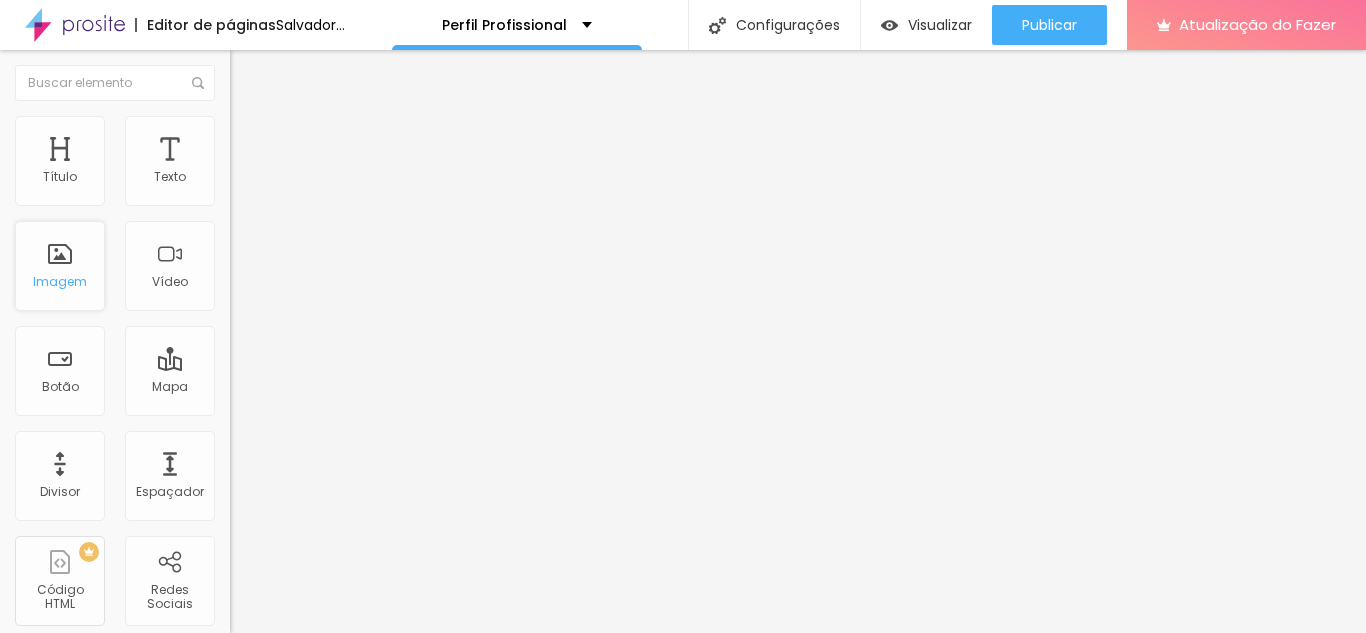 click on "Imagem" at bounding box center (60, 266) 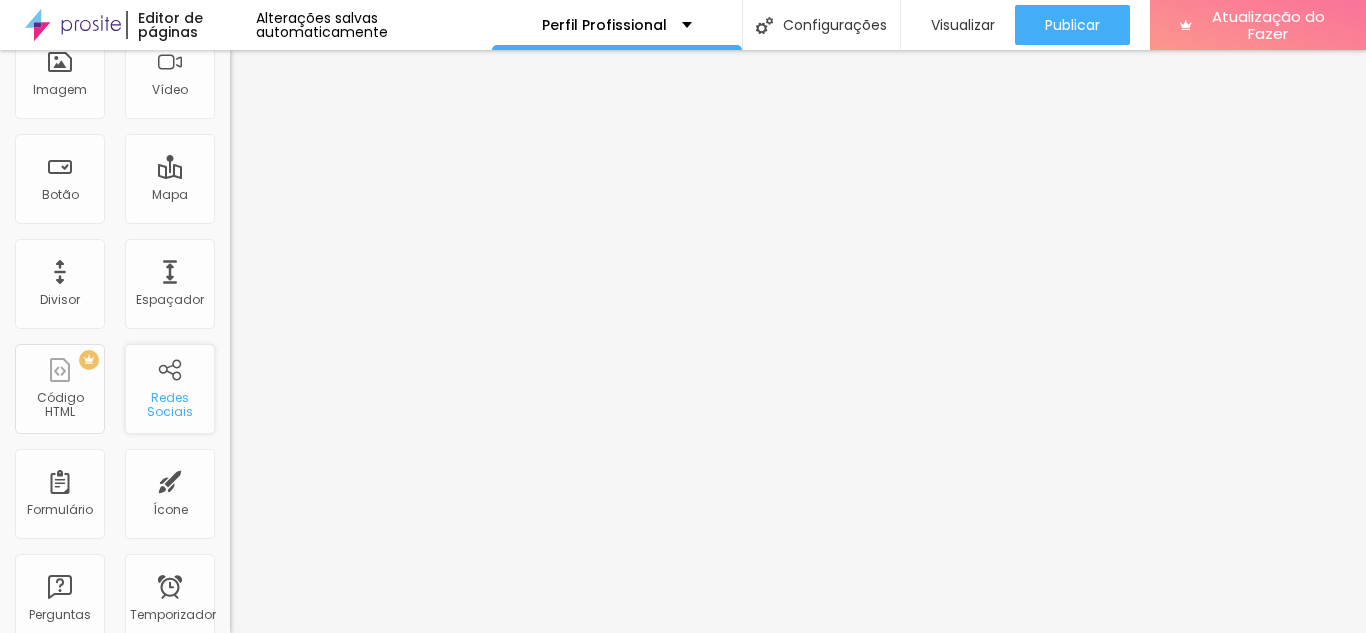 scroll, scrollTop: 0, scrollLeft: 0, axis: both 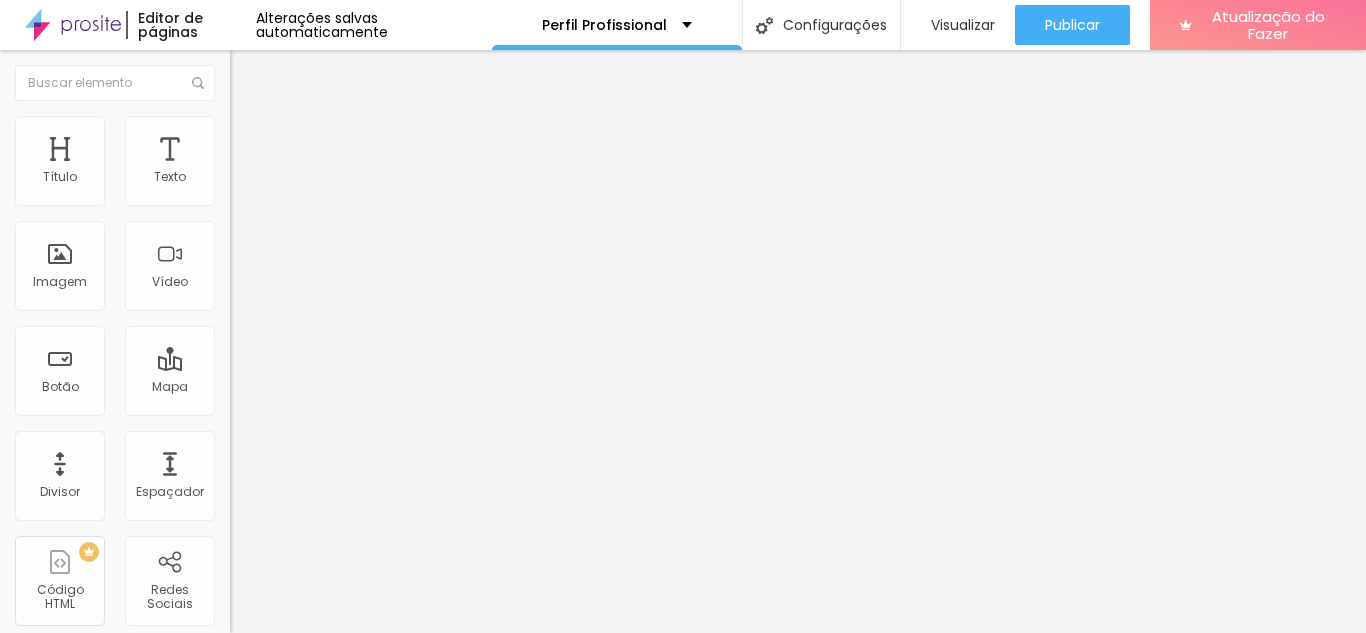 click on "Trocar imagem" at bounding box center [290, 163] 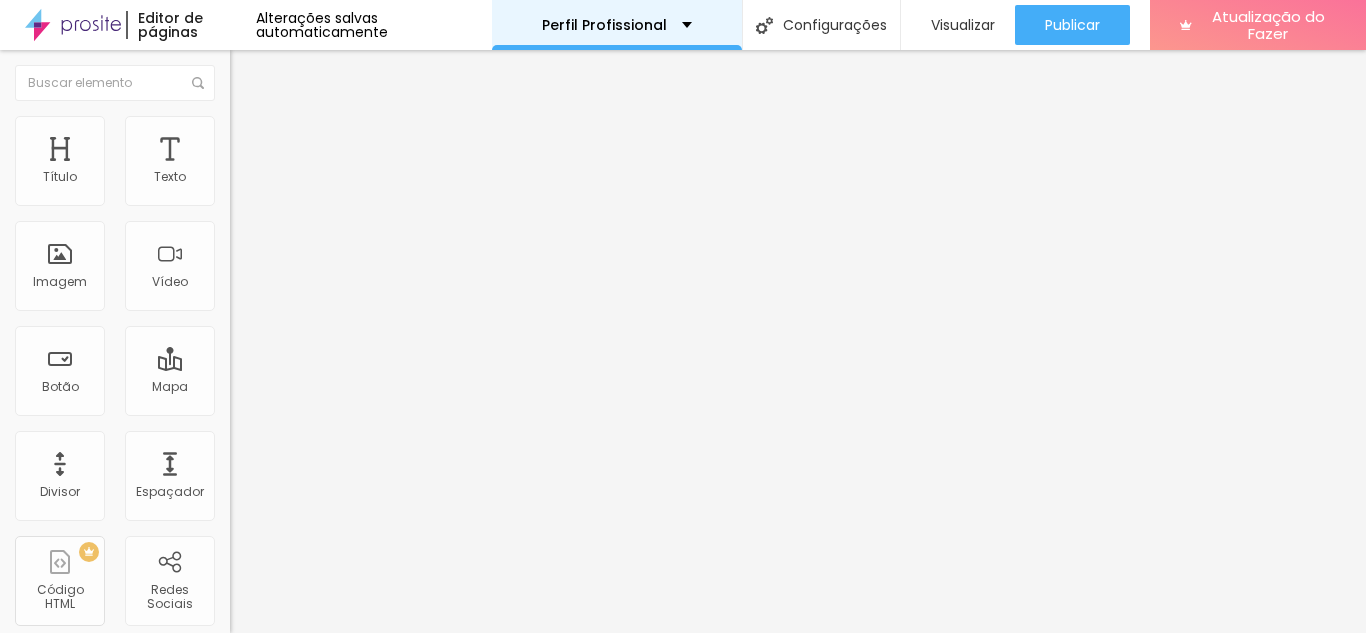 click on "Perfil Profissional" at bounding box center (617, 25) 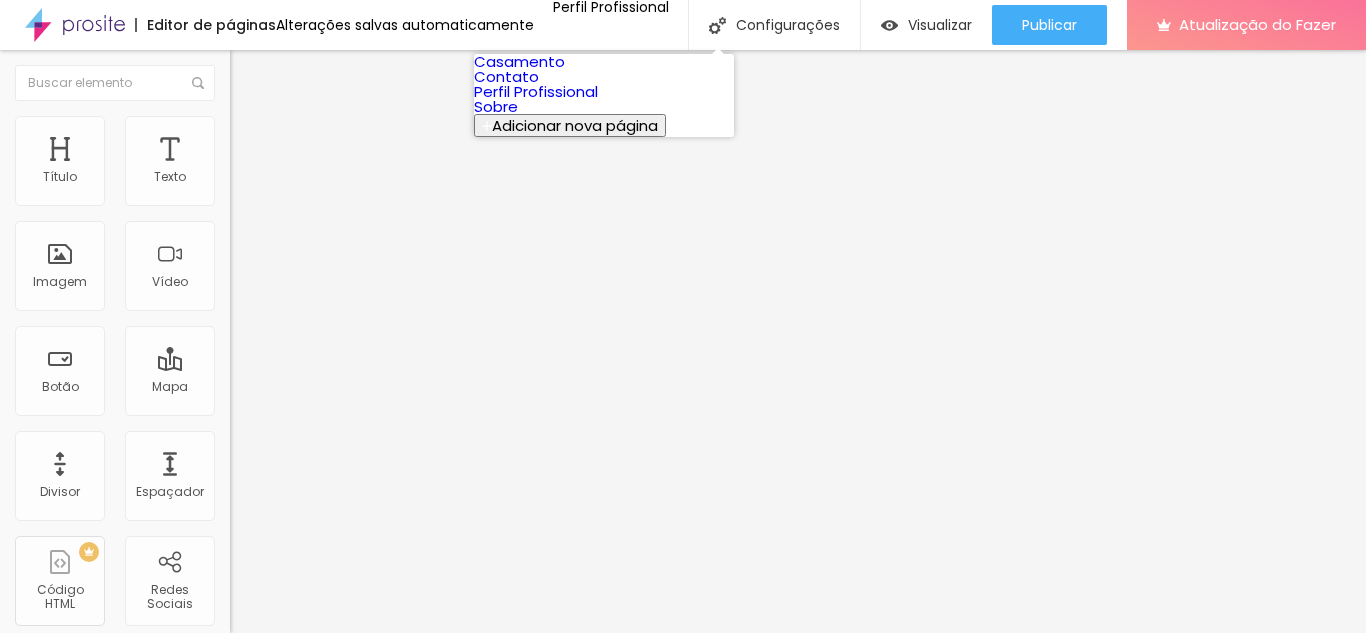 click on "Perfil Profissional" at bounding box center (536, 91) 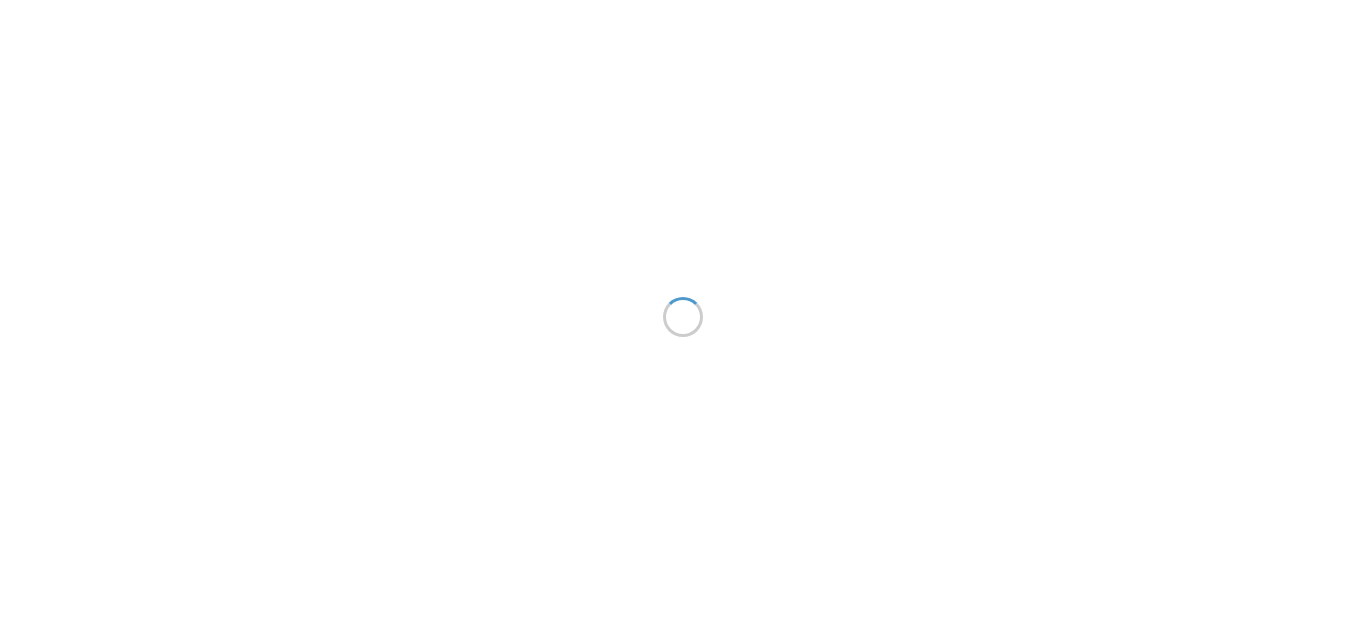 scroll, scrollTop: 0, scrollLeft: 0, axis: both 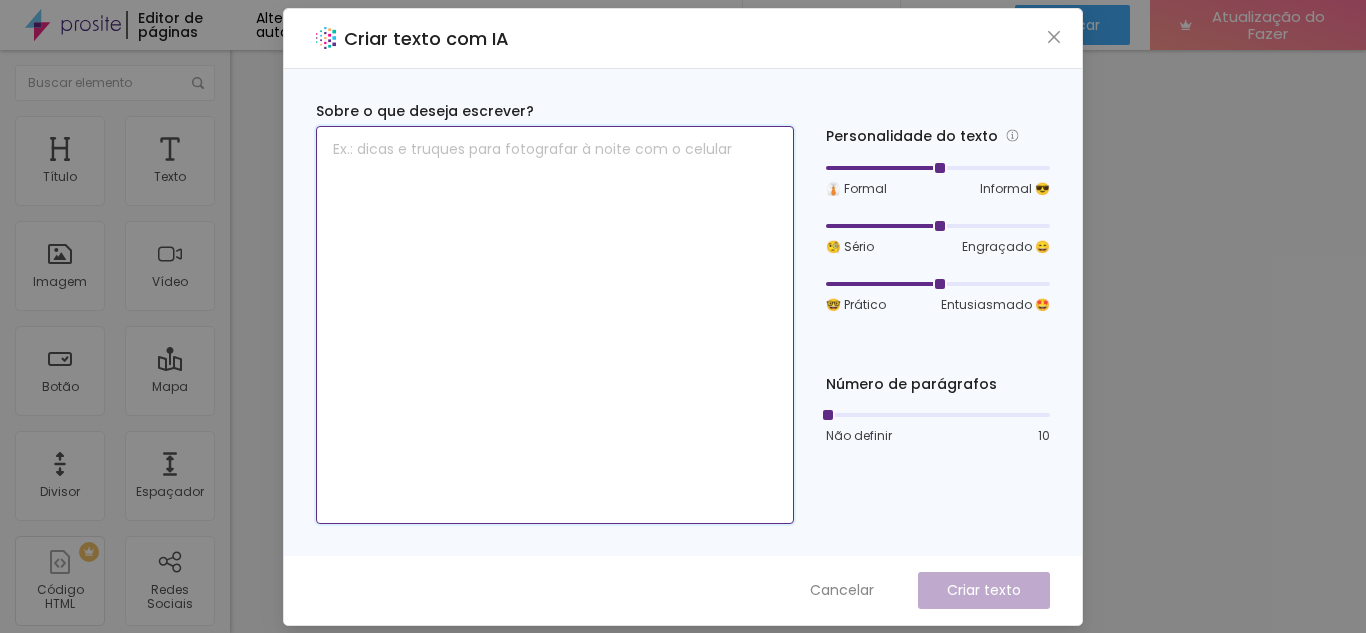 click at bounding box center [555, 325] 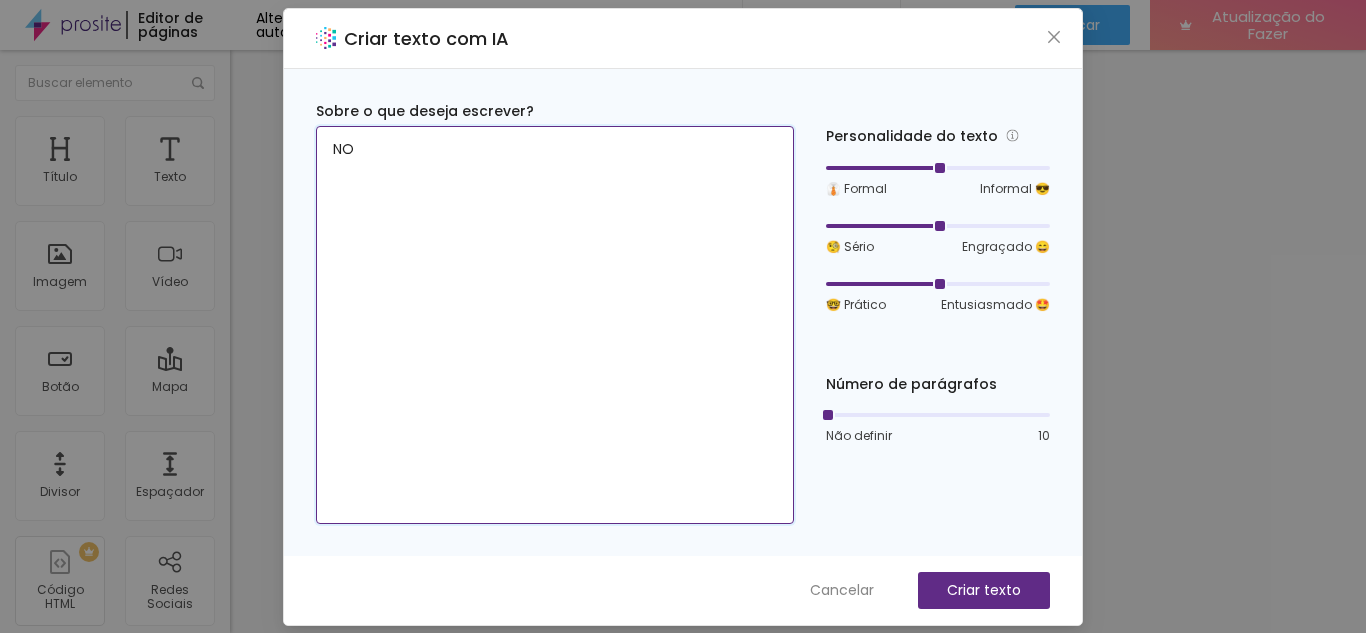 type on "N" 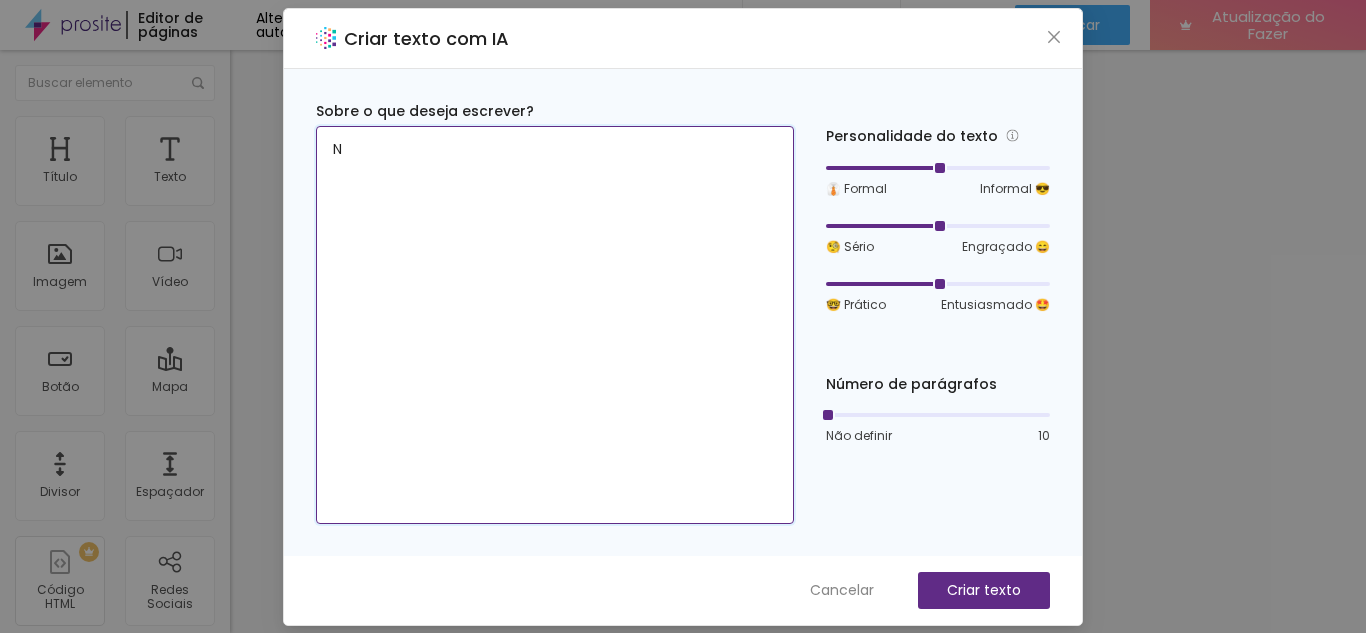 type 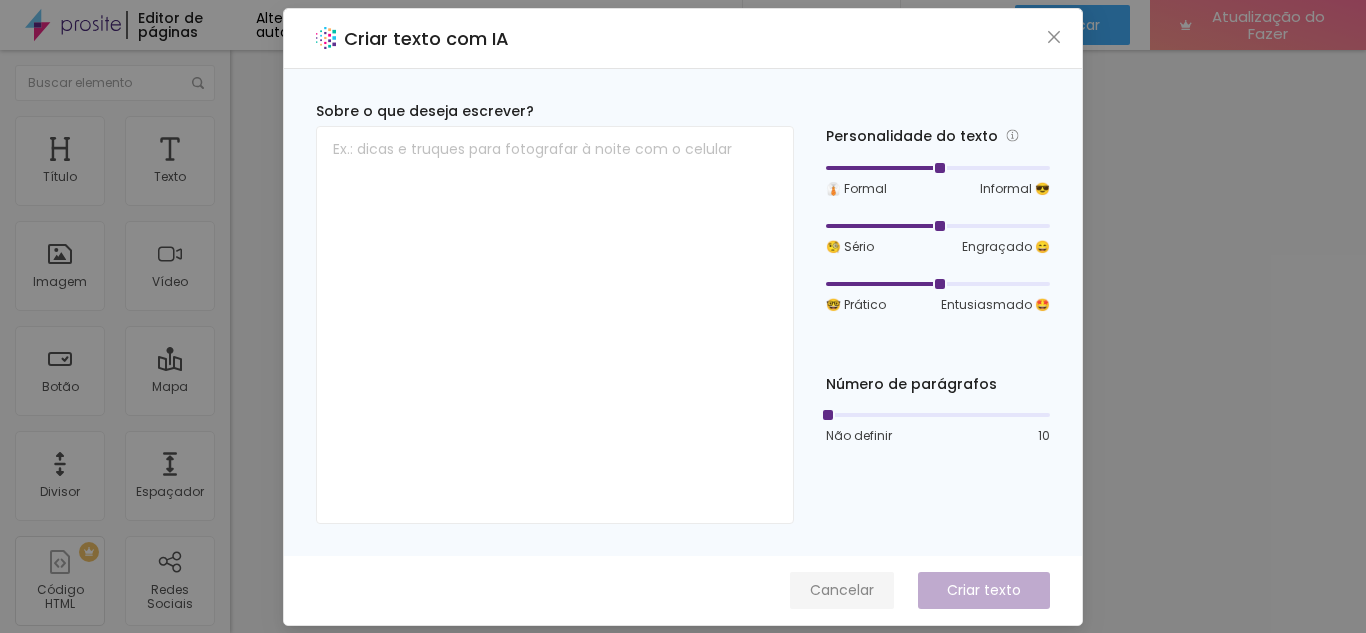 click on "Cancelar" at bounding box center [842, 590] 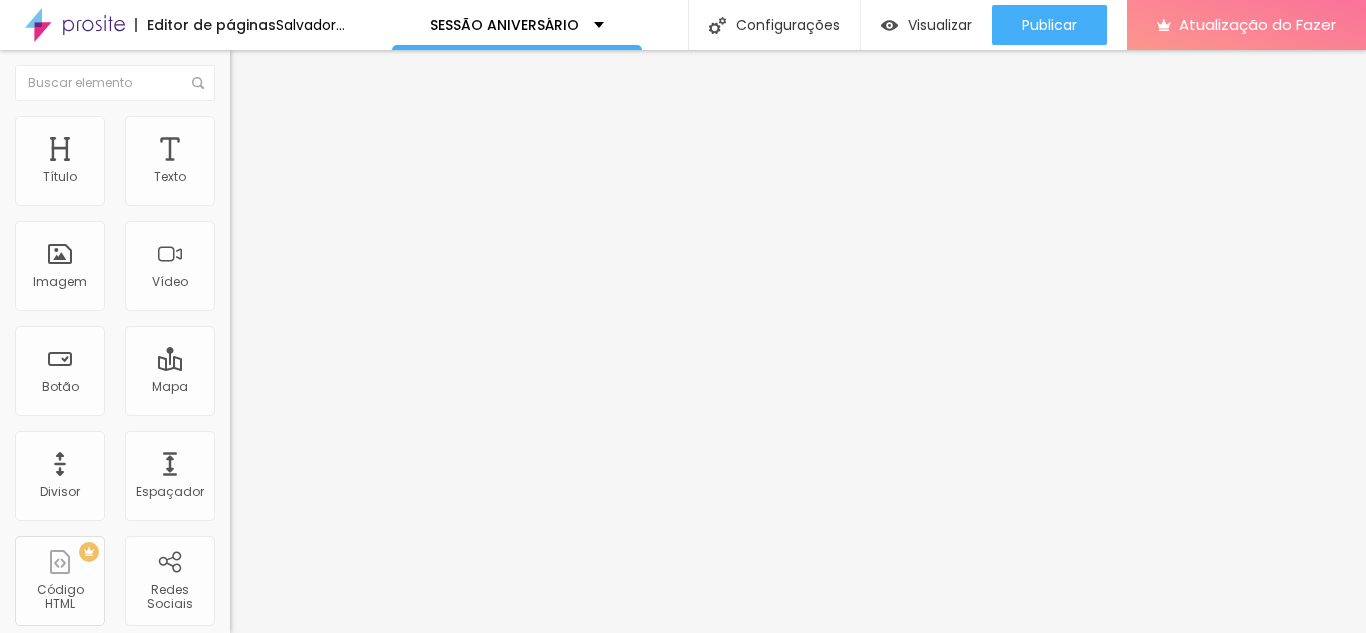 click on "Trocar imagem" at bounding box center (290, 163) 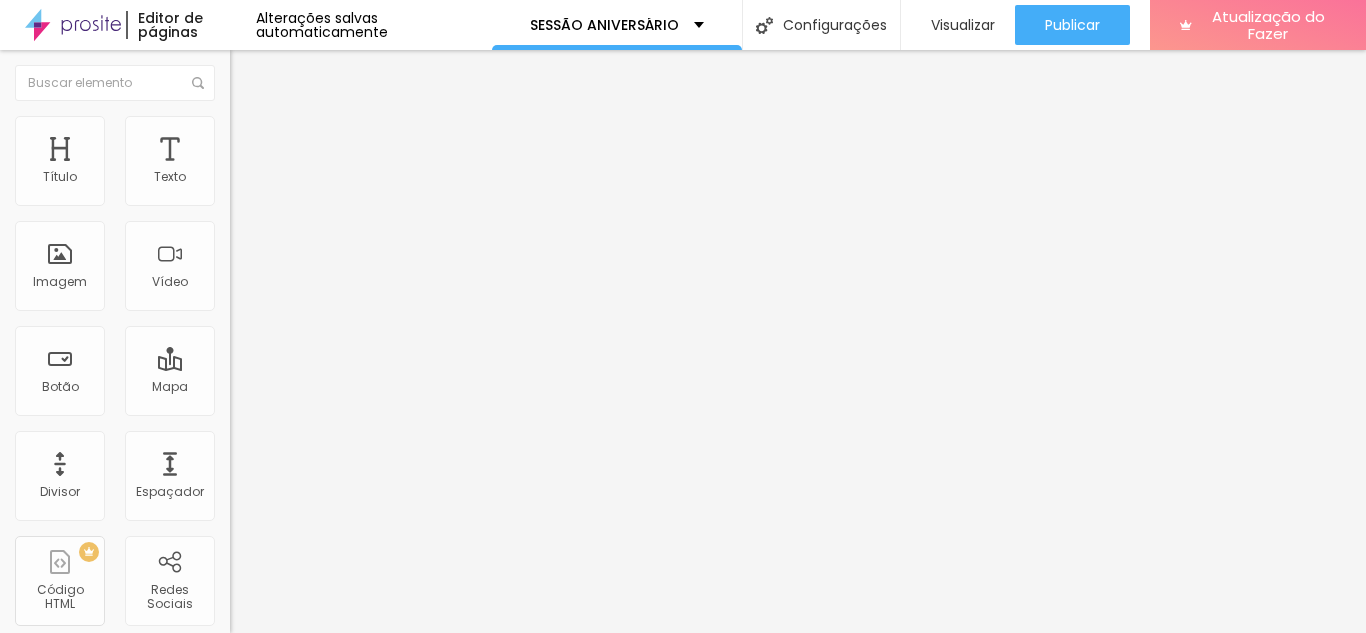 scroll, scrollTop: 0, scrollLeft: 0, axis: both 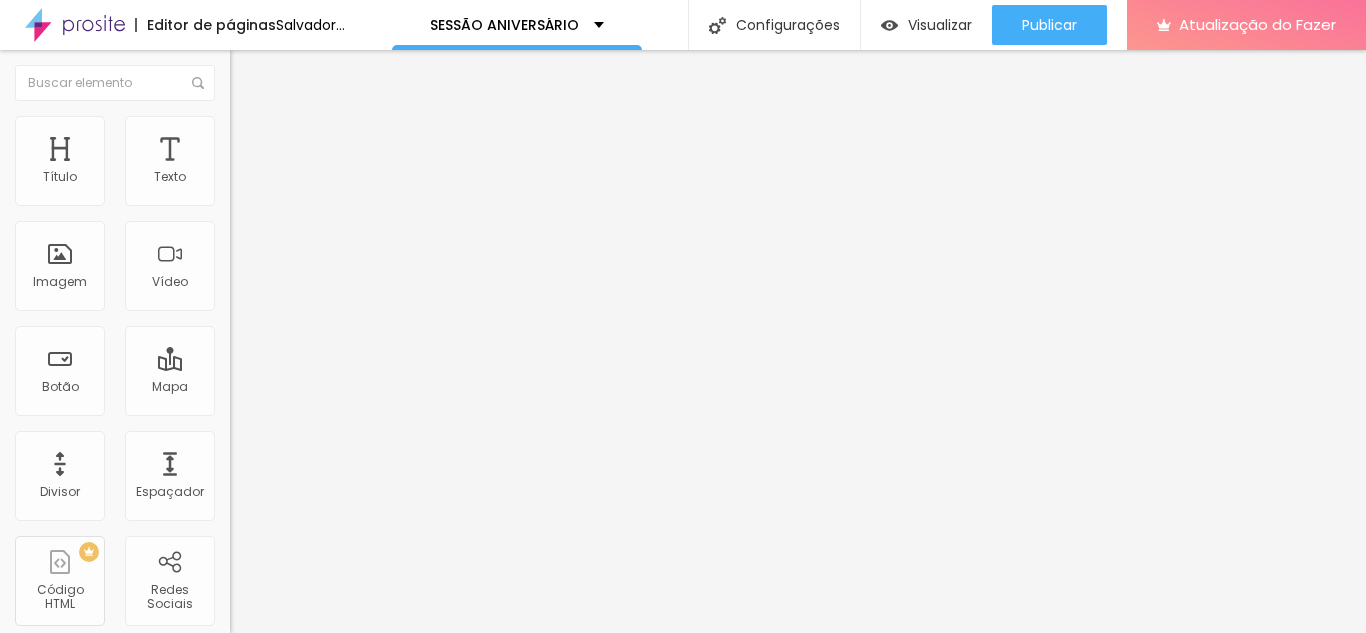 click on "Trocar imagem" at bounding box center (290, 163) 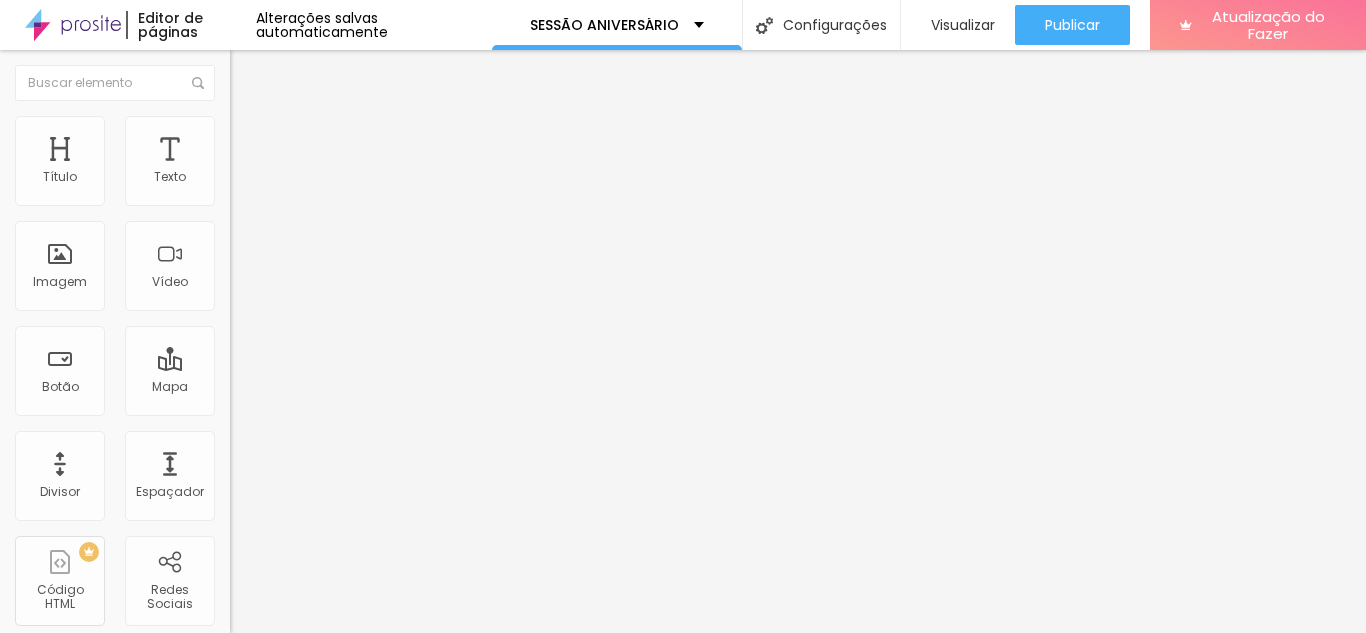 scroll, scrollTop: 0, scrollLeft: 0, axis: both 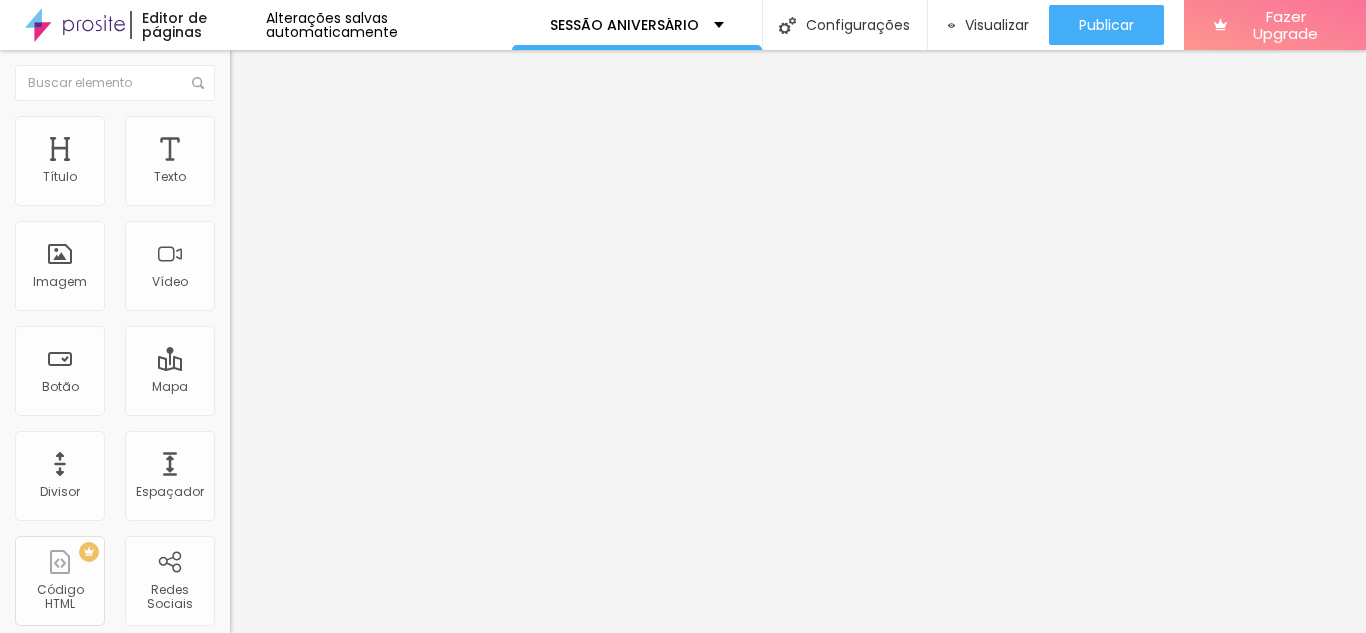 click on "Trocar imagem" at bounding box center [284, 163] 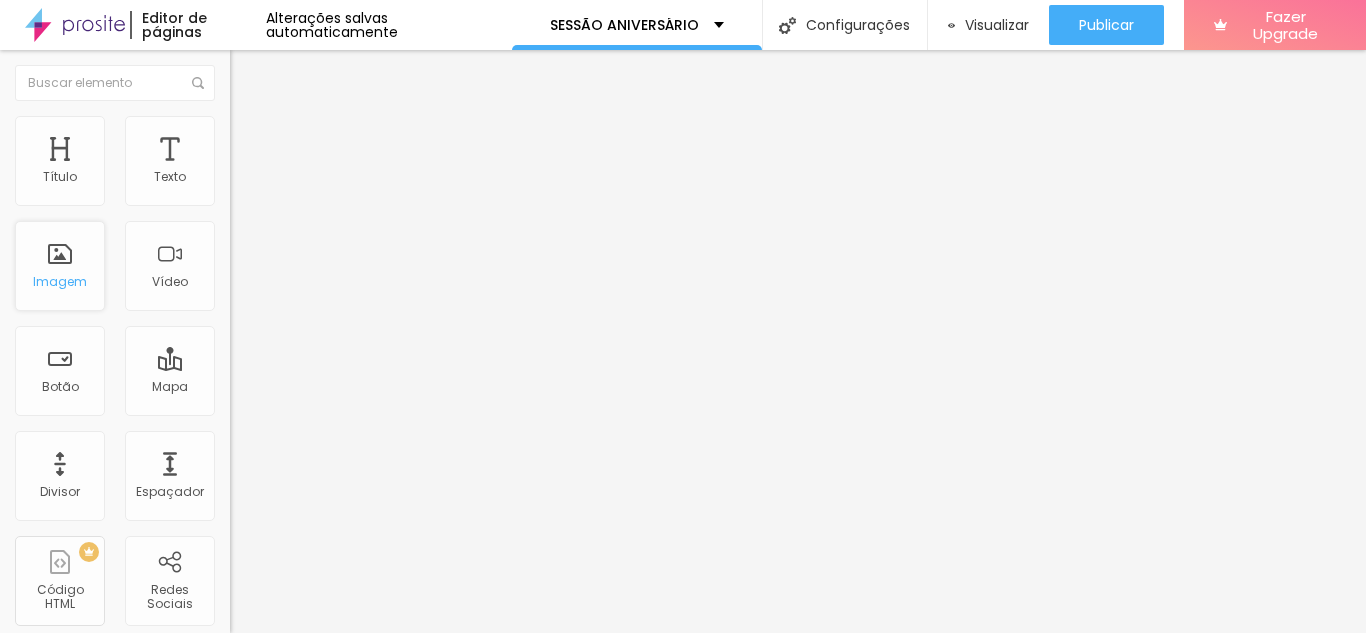 click on "Imagem" at bounding box center [60, 282] 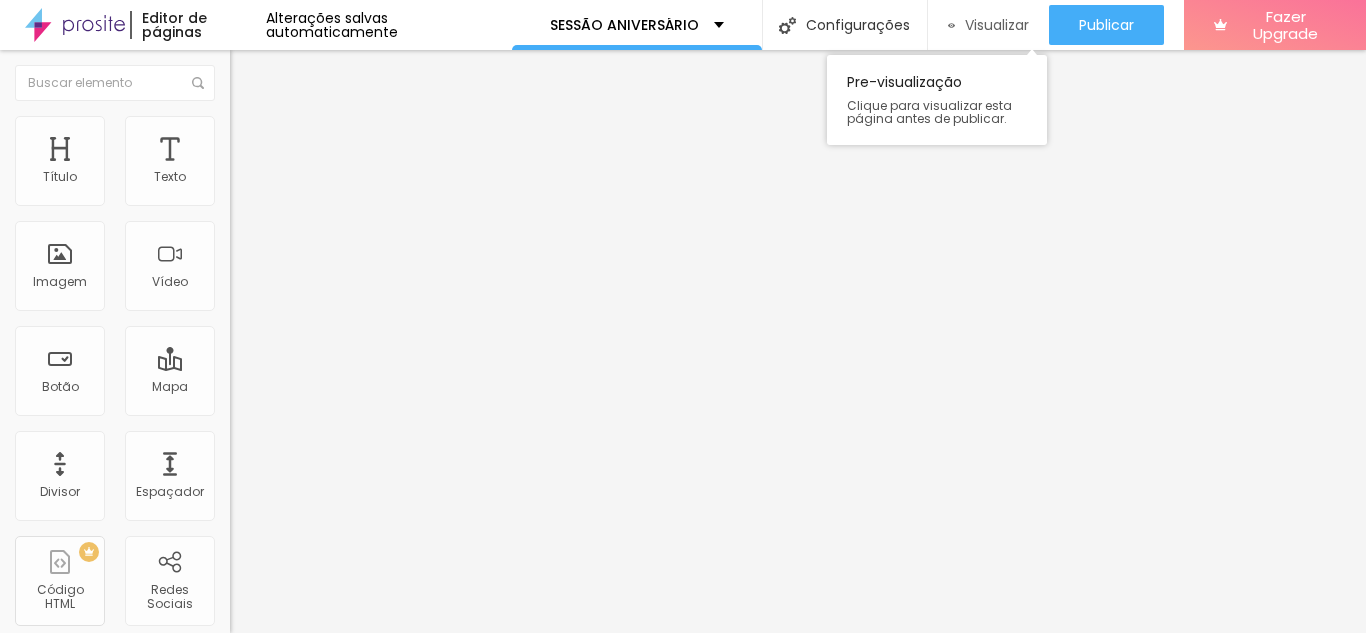 click on "Visualizar" at bounding box center [997, 25] 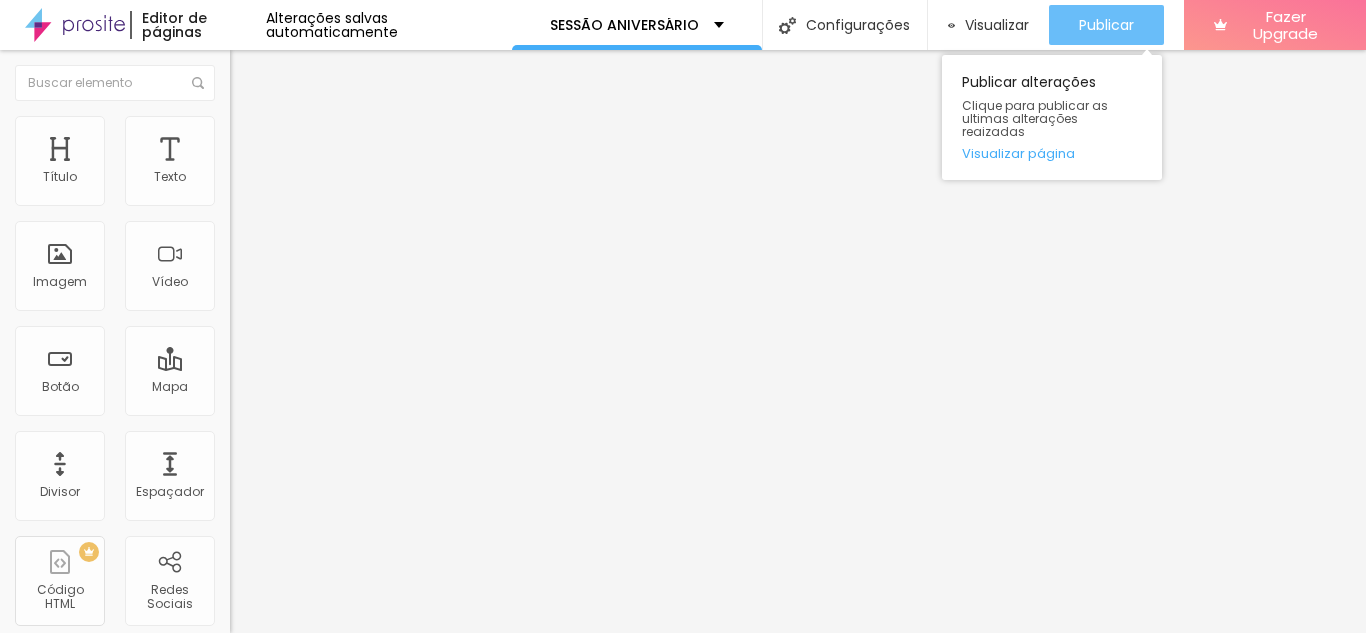click on "Publicar" at bounding box center (1106, 25) 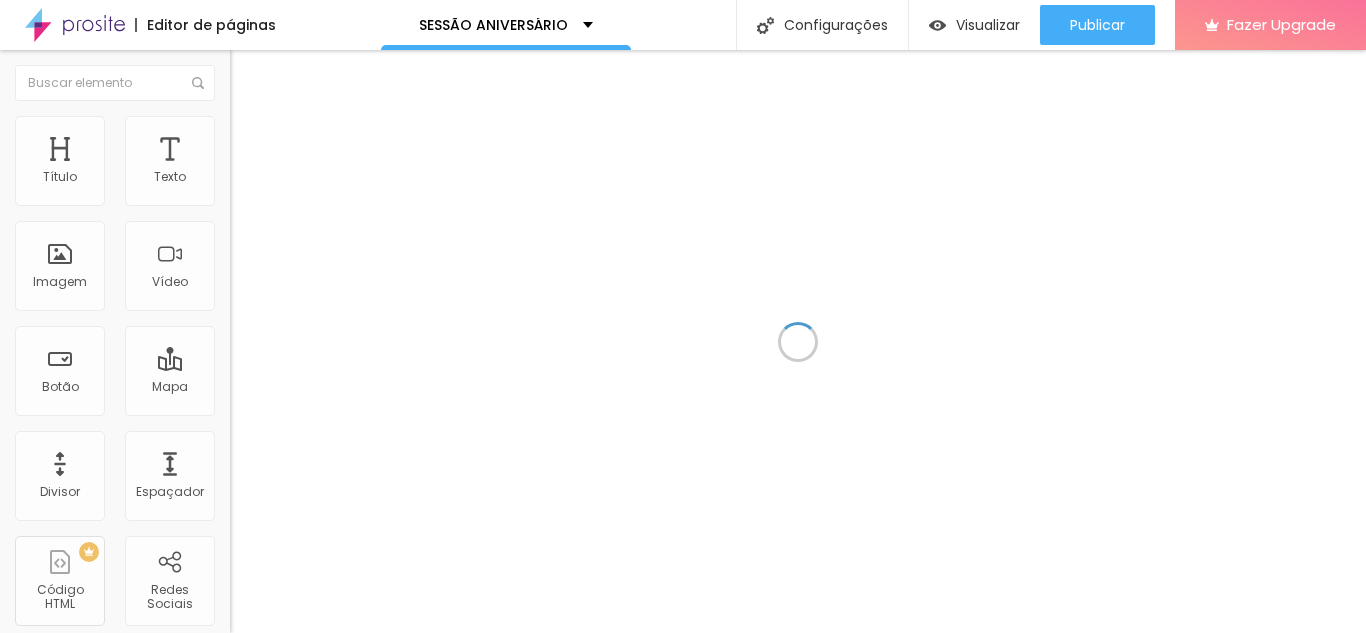 scroll, scrollTop: 0, scrollLeft: 0, axis: both 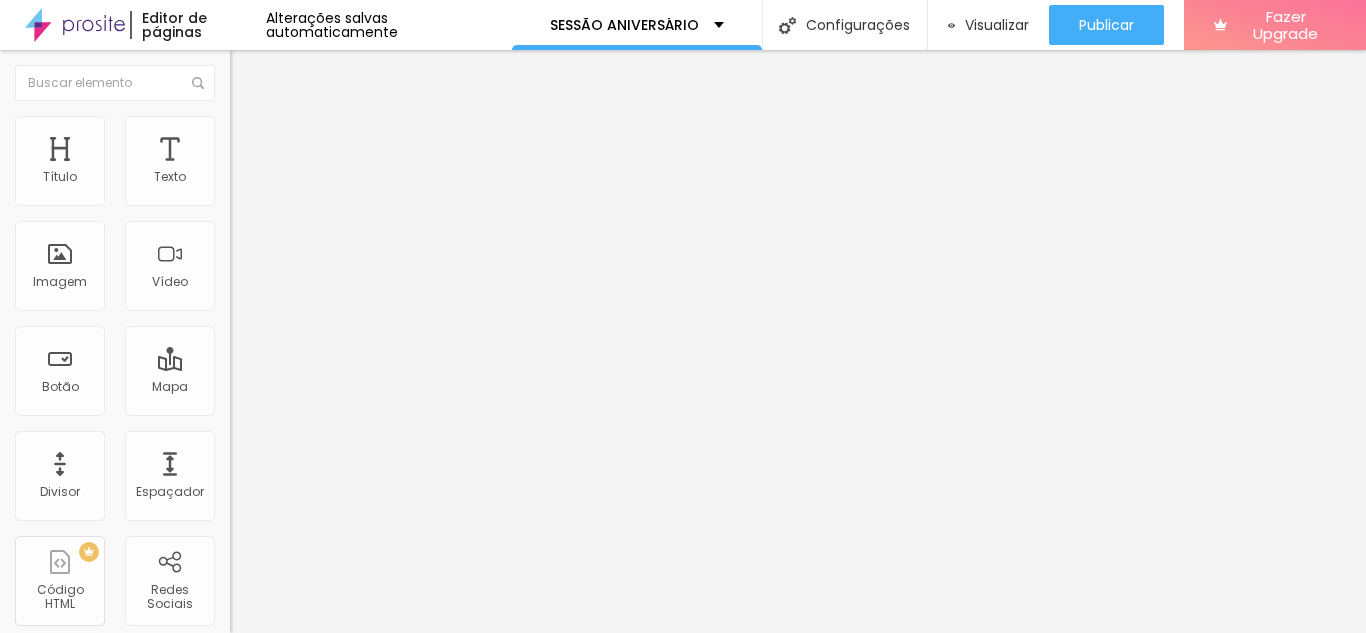 click on "Editor de páginas" at bounding box center (197, 25) 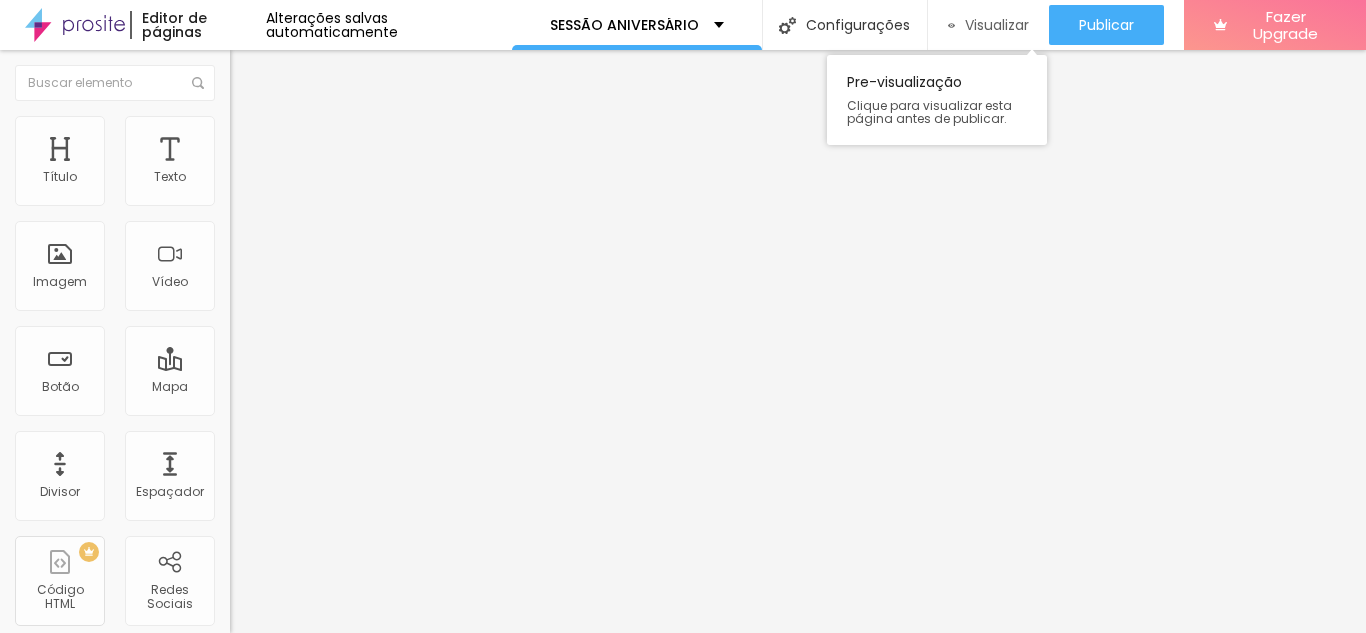 click on "Visualizar" at bounding box center (997, 25) 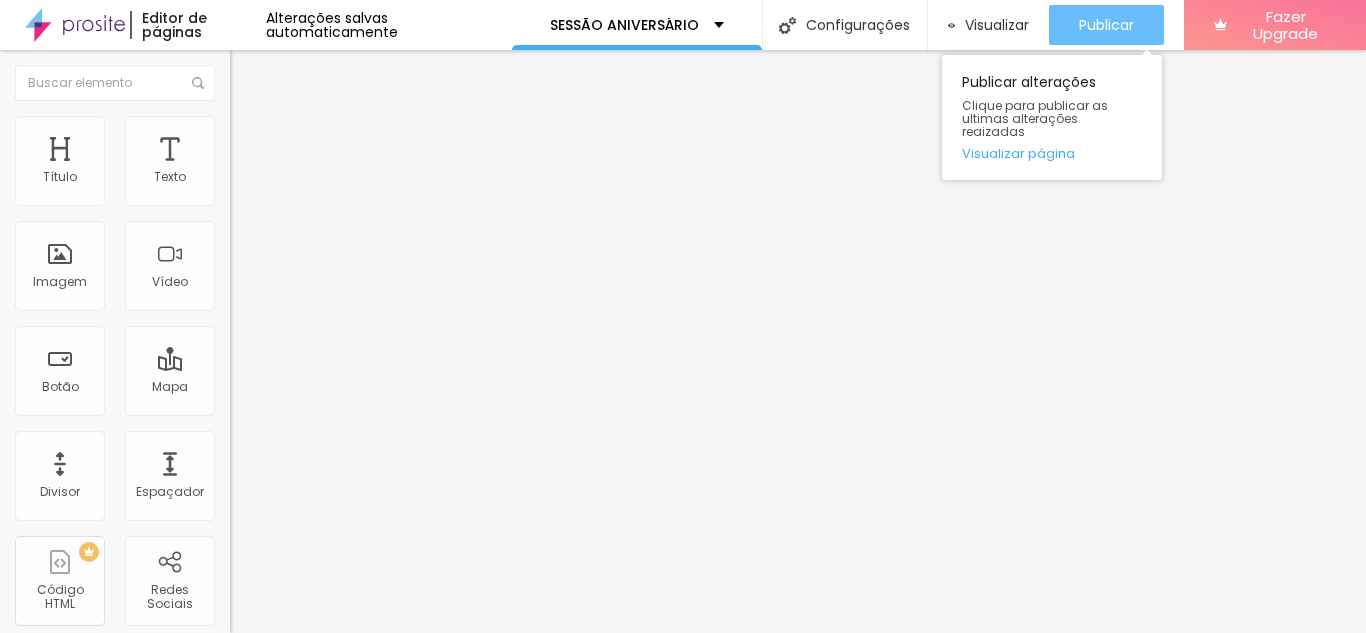 click on "Publicar" at bounding box center [1106, 25] 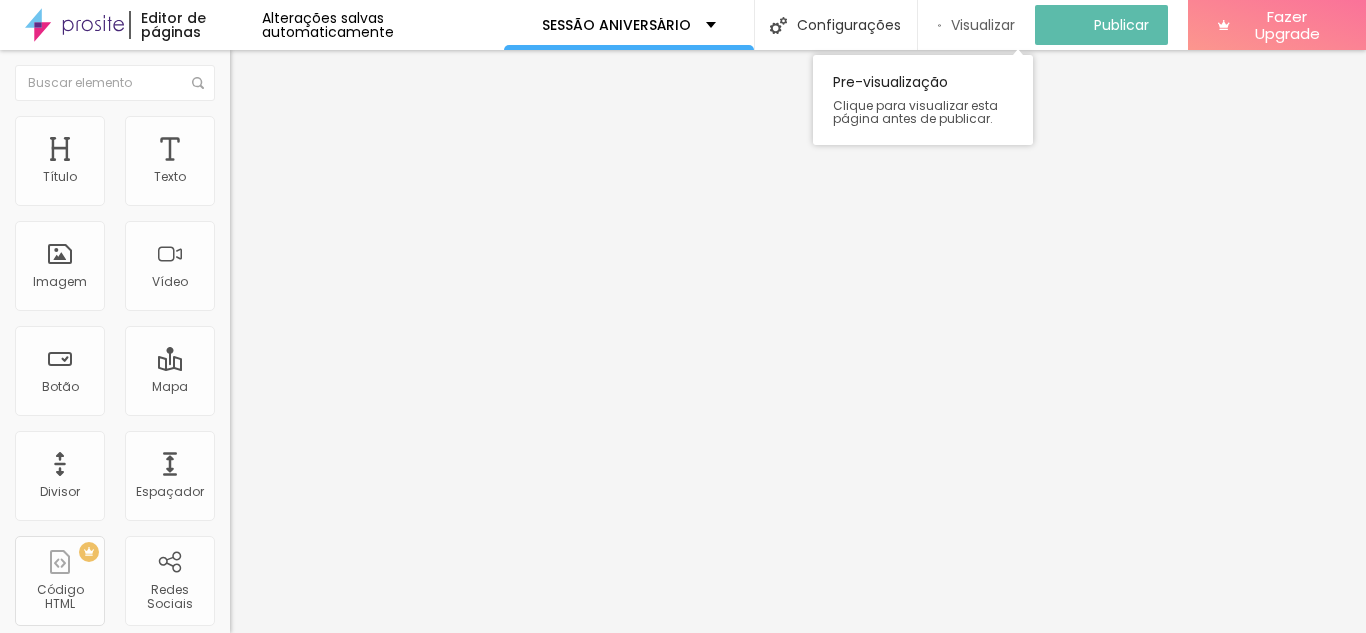 click on "Visualizar" at bounding box center [983, 25] 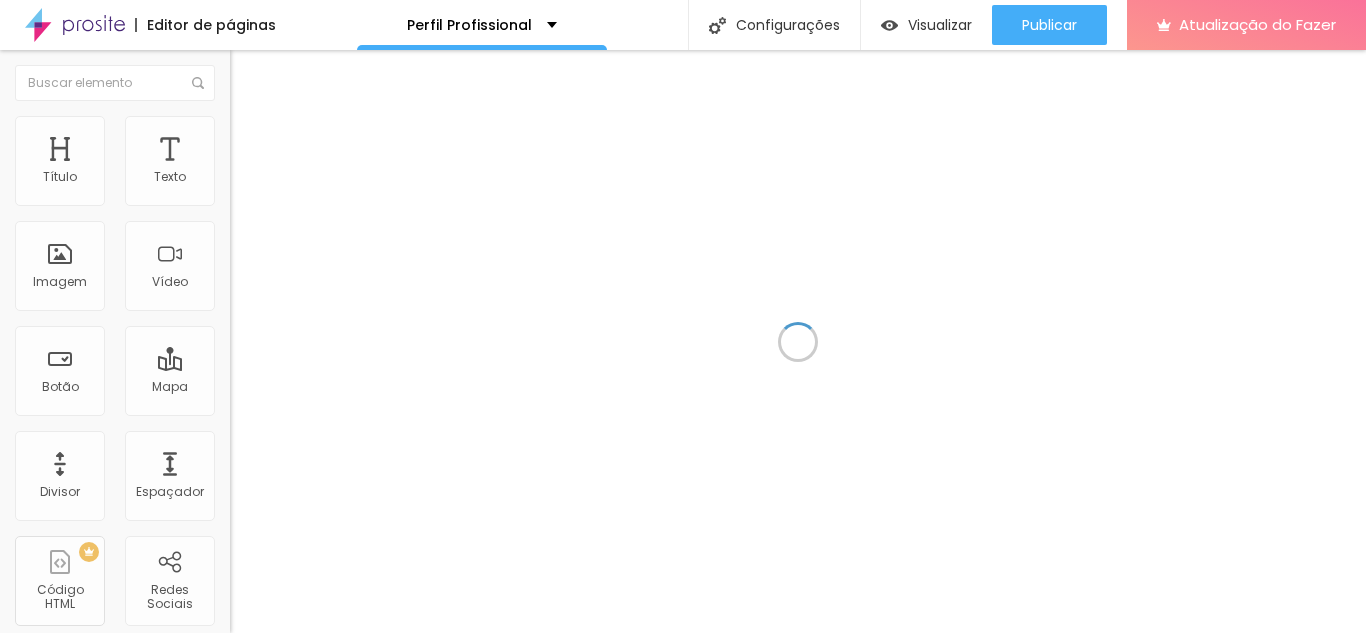 scroll, scrollTop: 0, scrollLeft: 0, axis: both 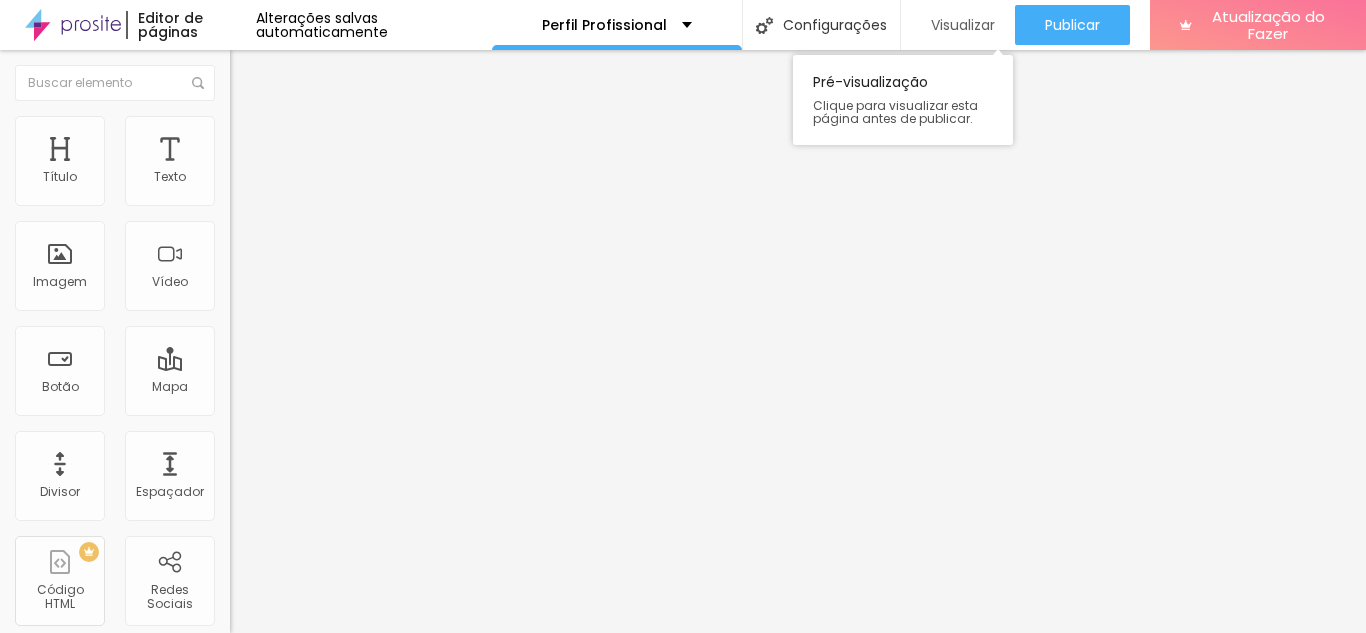 click on "Visualizar" at bounding box center [963, 25] 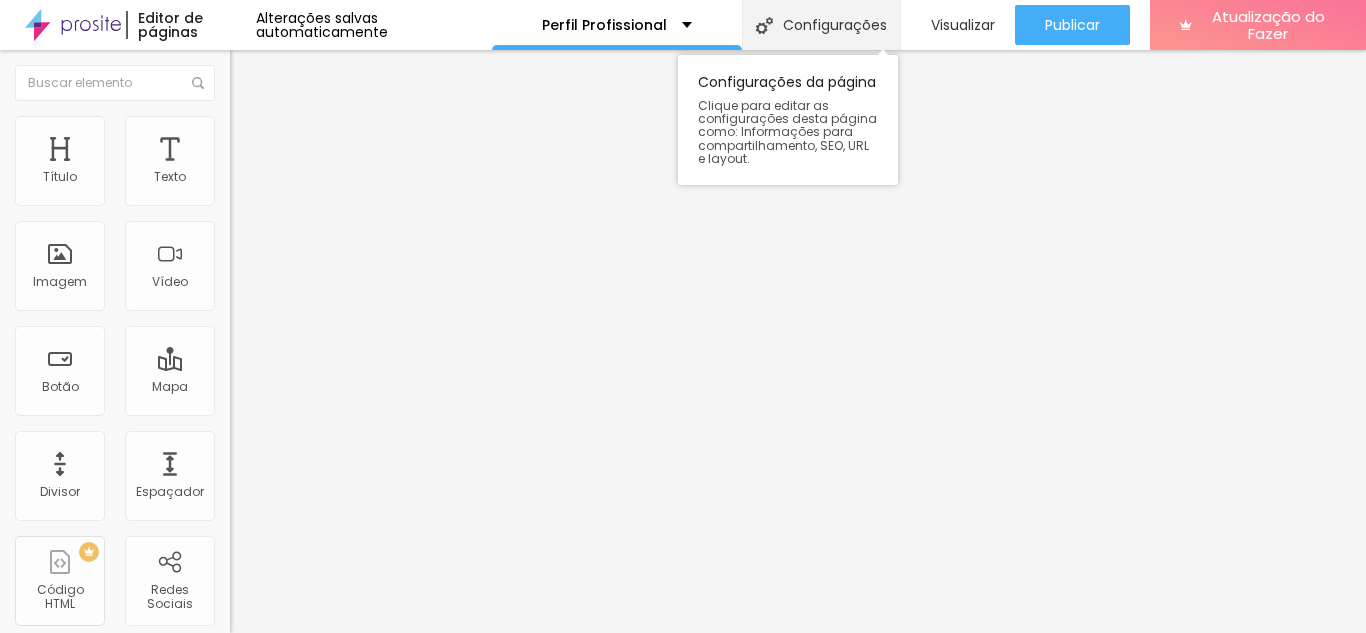 click on "Configurações" at bounding box center (835, 25) 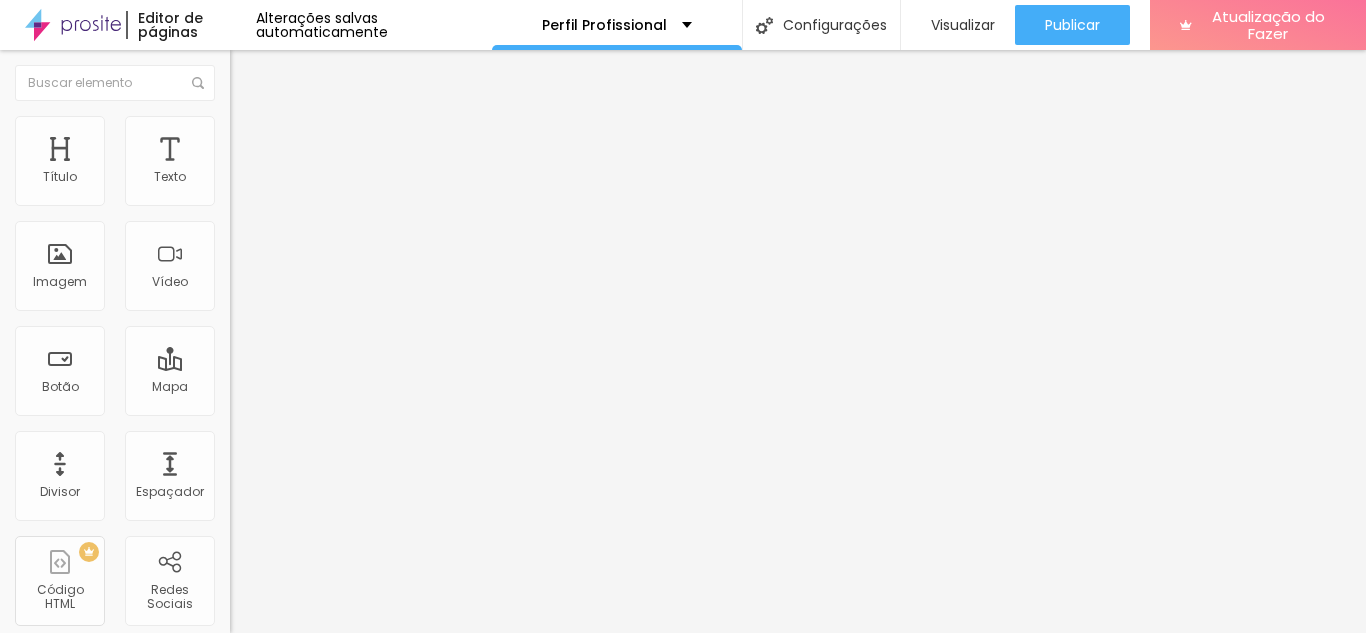 click on "Cancelar" at bounding box center [66, 896] 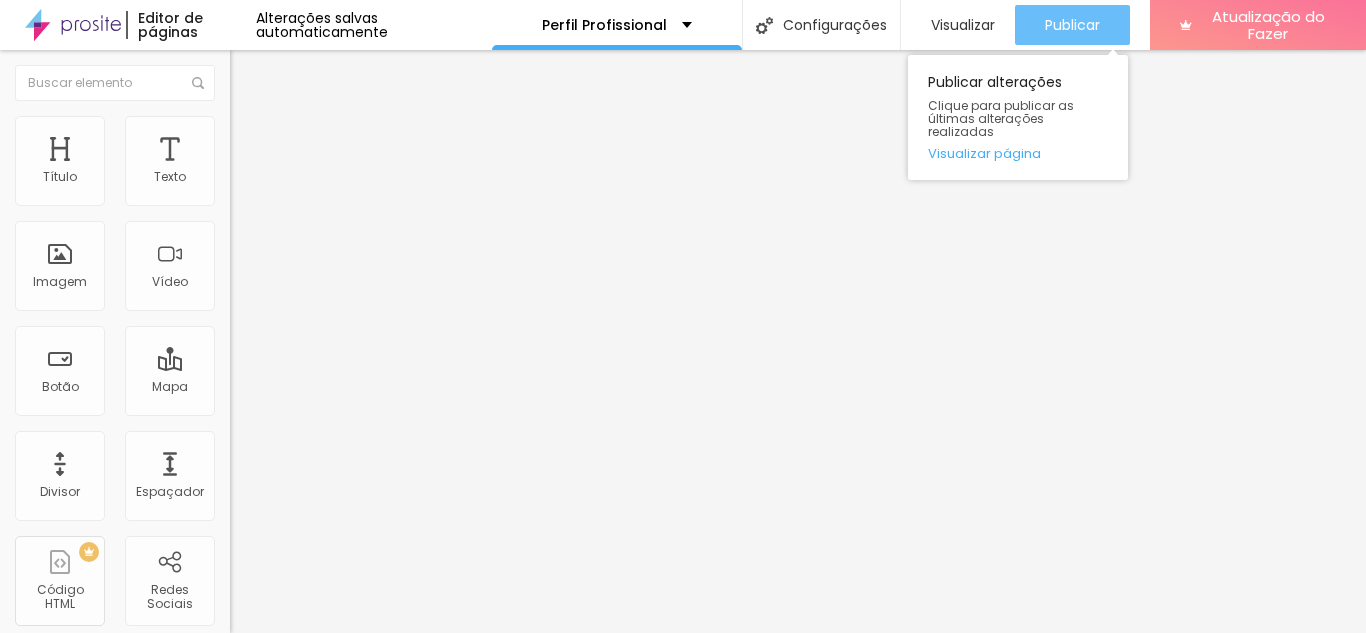 click on "Publicar" at bounding box center (1072, 25) 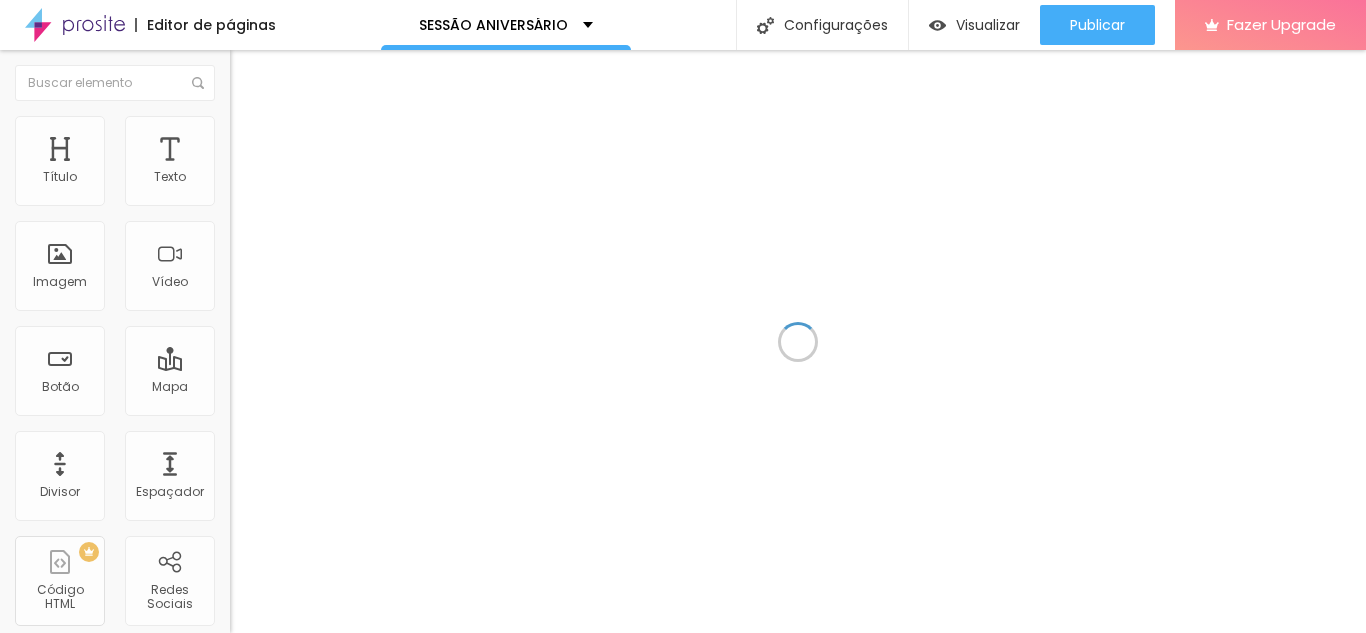 scroll, scrollTop: 0, scrollLeft: 0, axis: both 